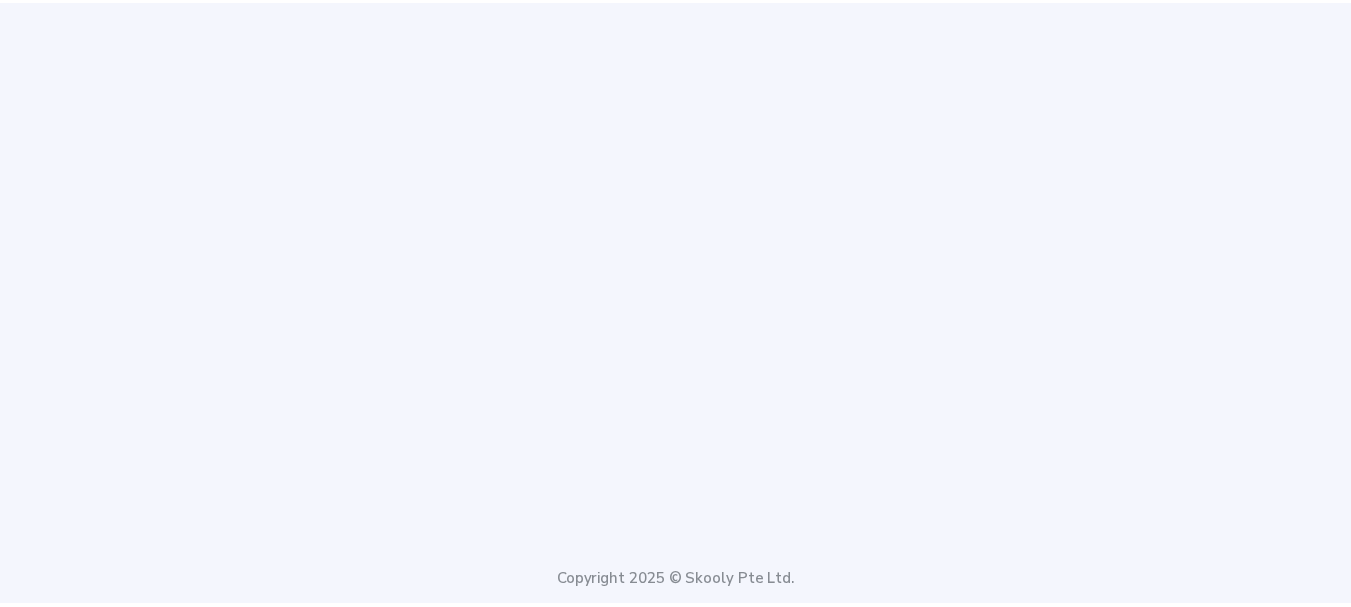 scroll, scrollTop: 0, scrollLeft: 0, axis: both 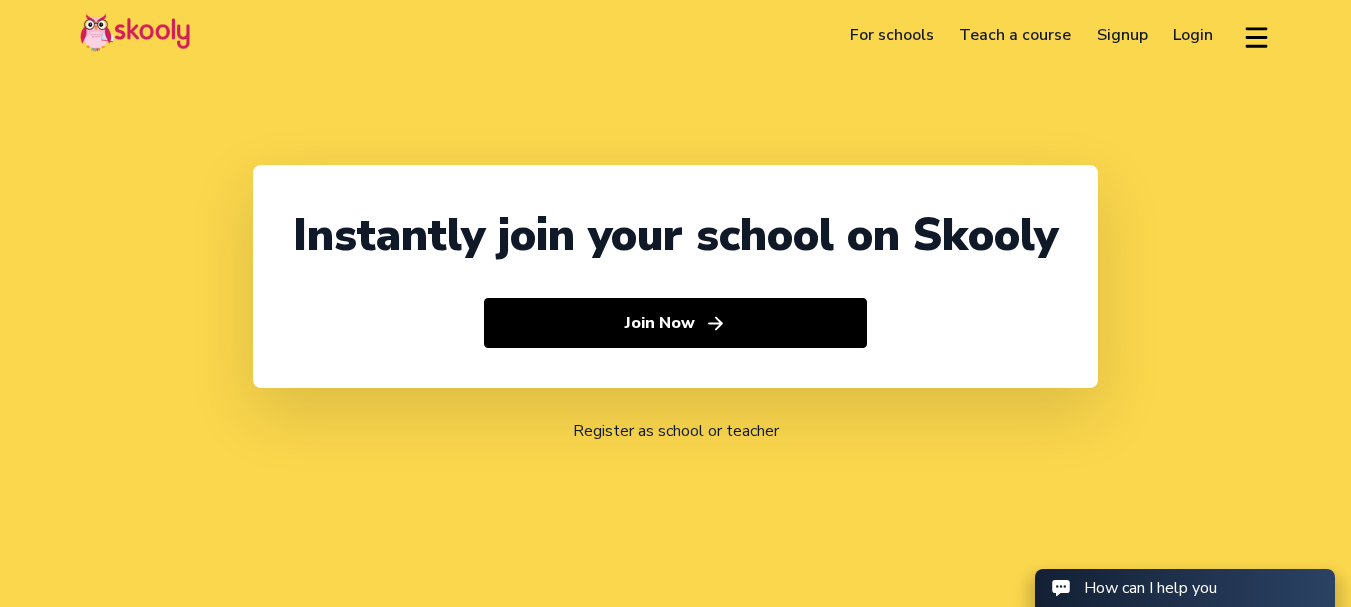 click on "Login" 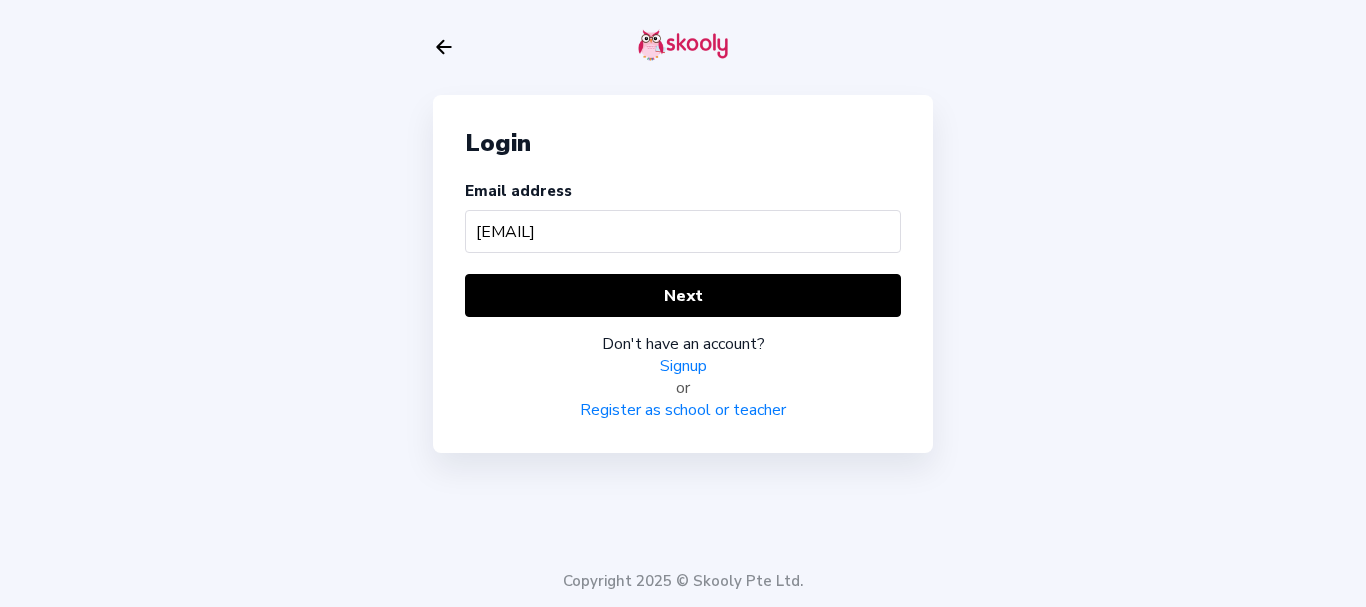 type on "mohanaprasath@finoculus.com" 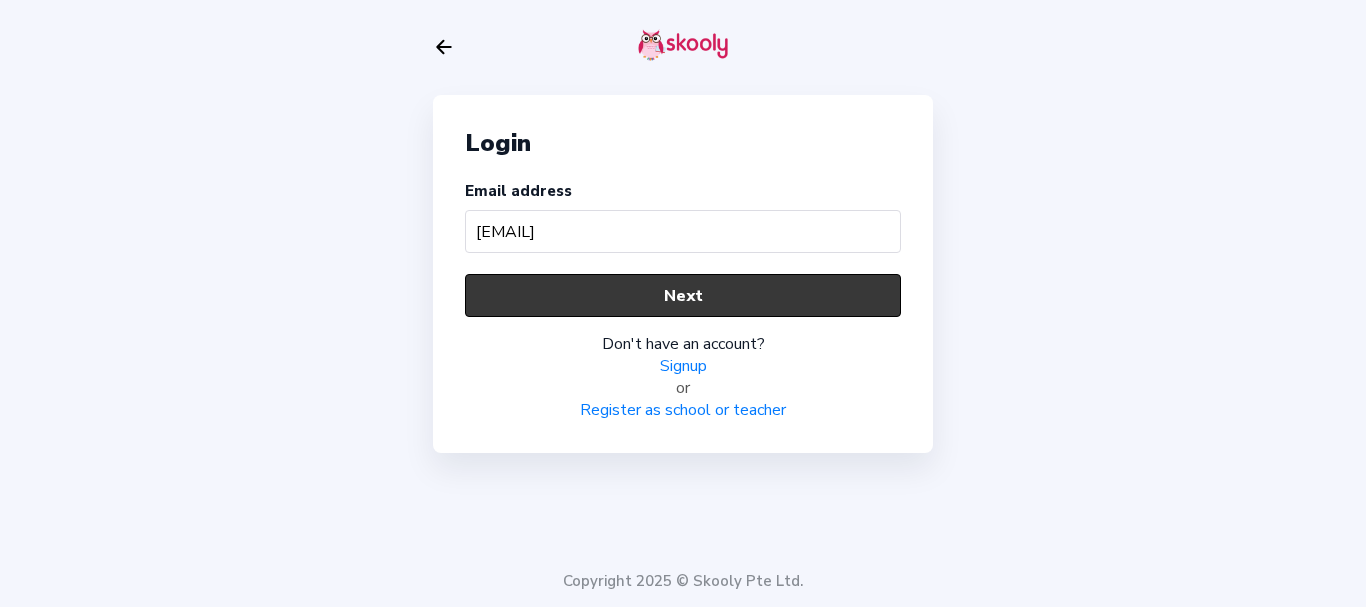 click on "Next" 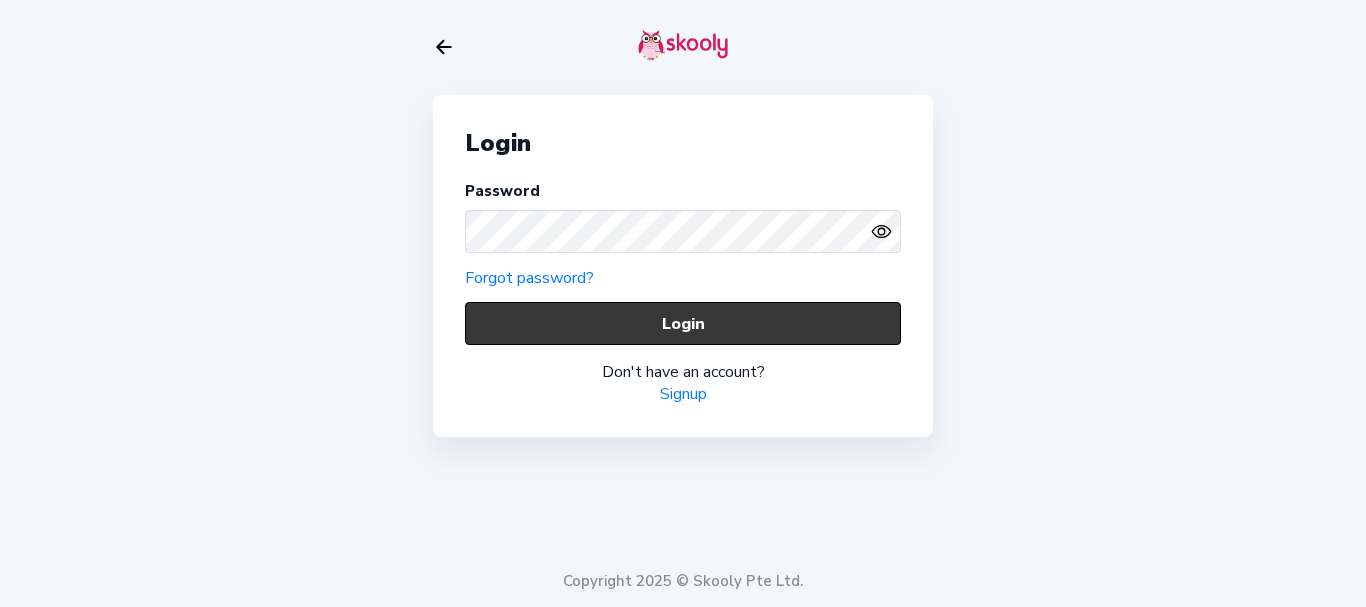 click on "Login" 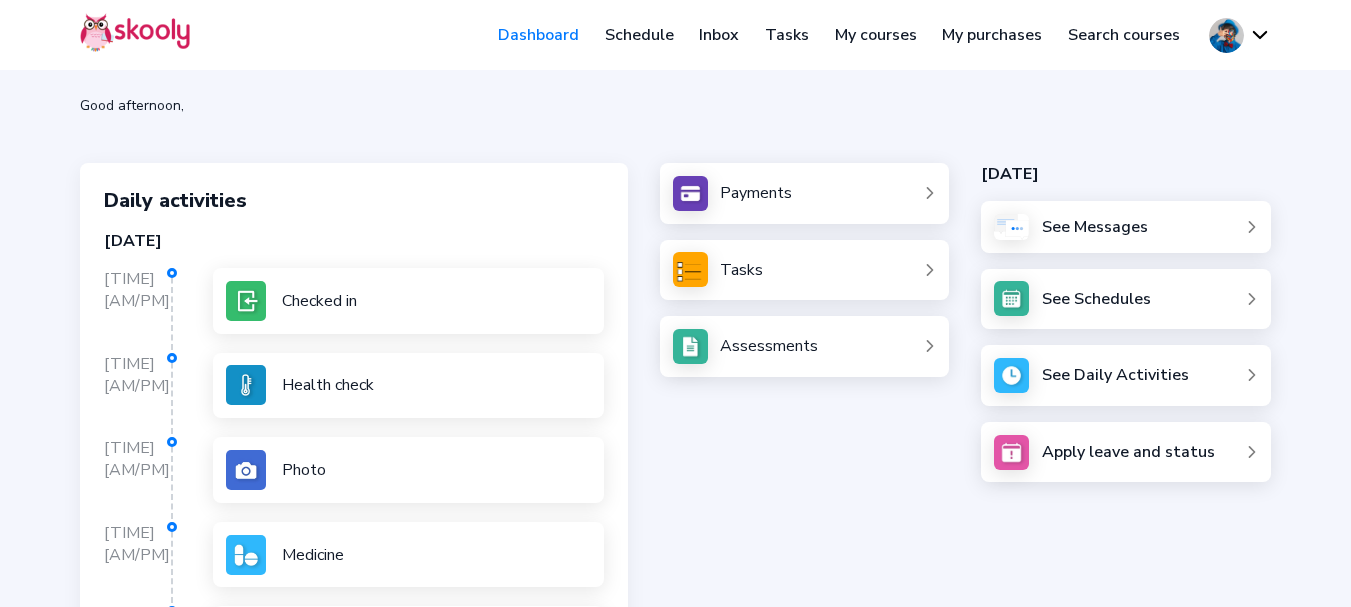 click on "Payments" 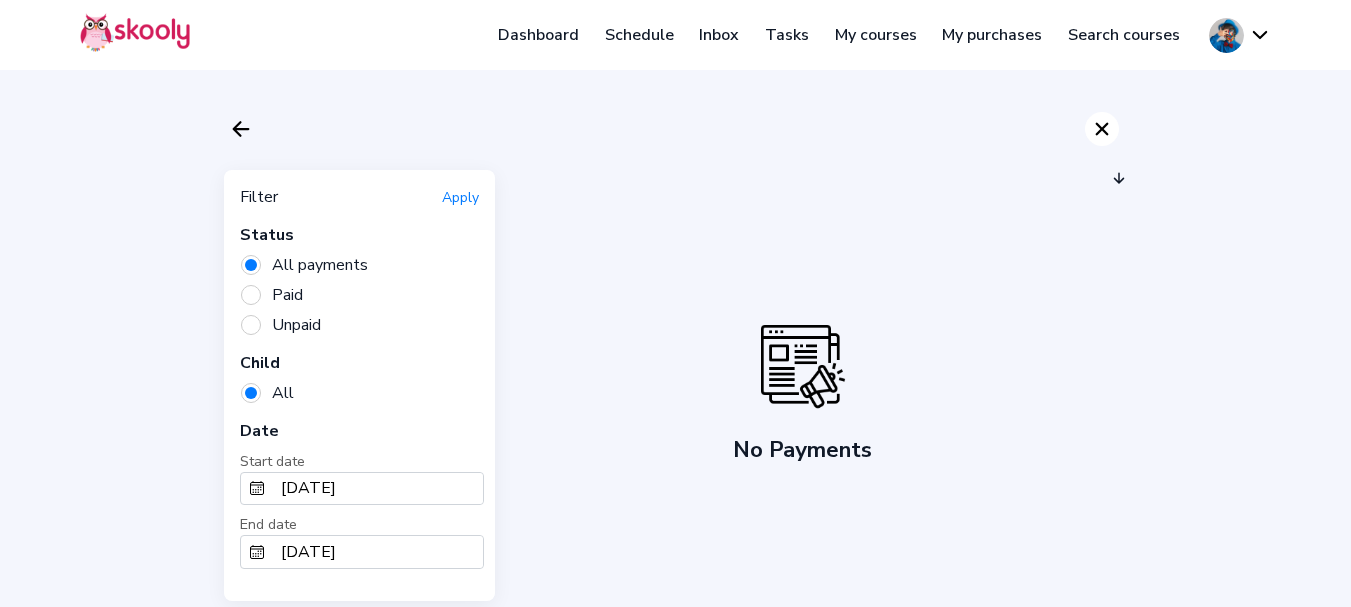 click on "Close" 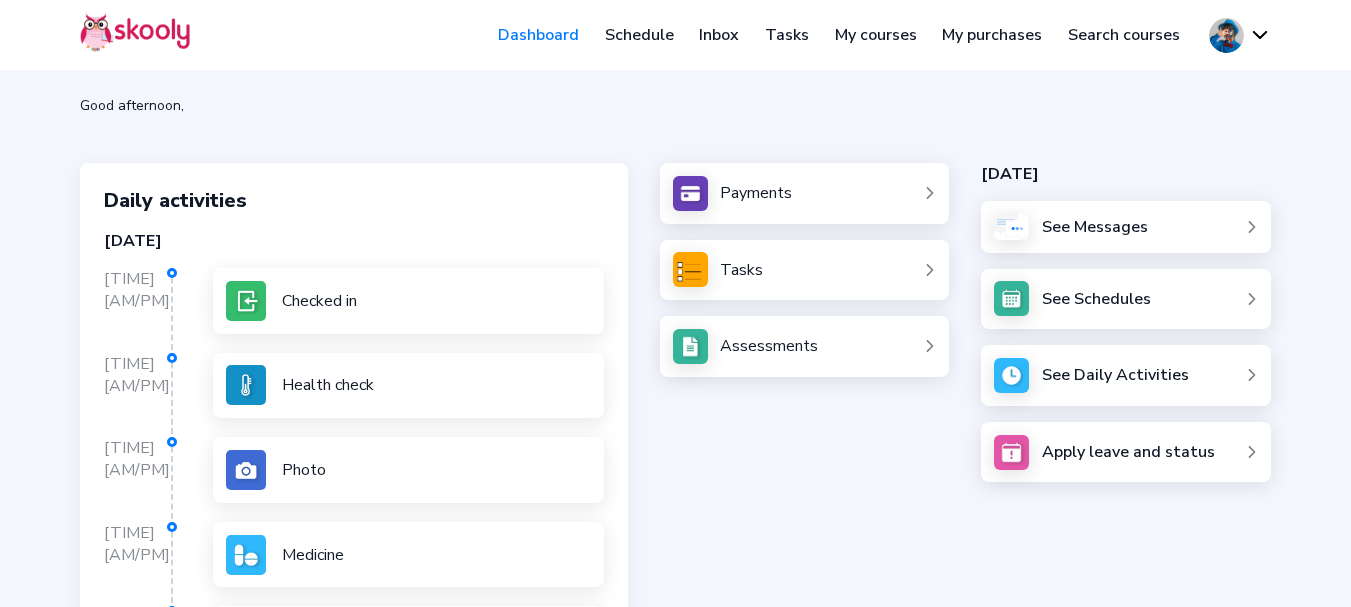 click on "Payments" 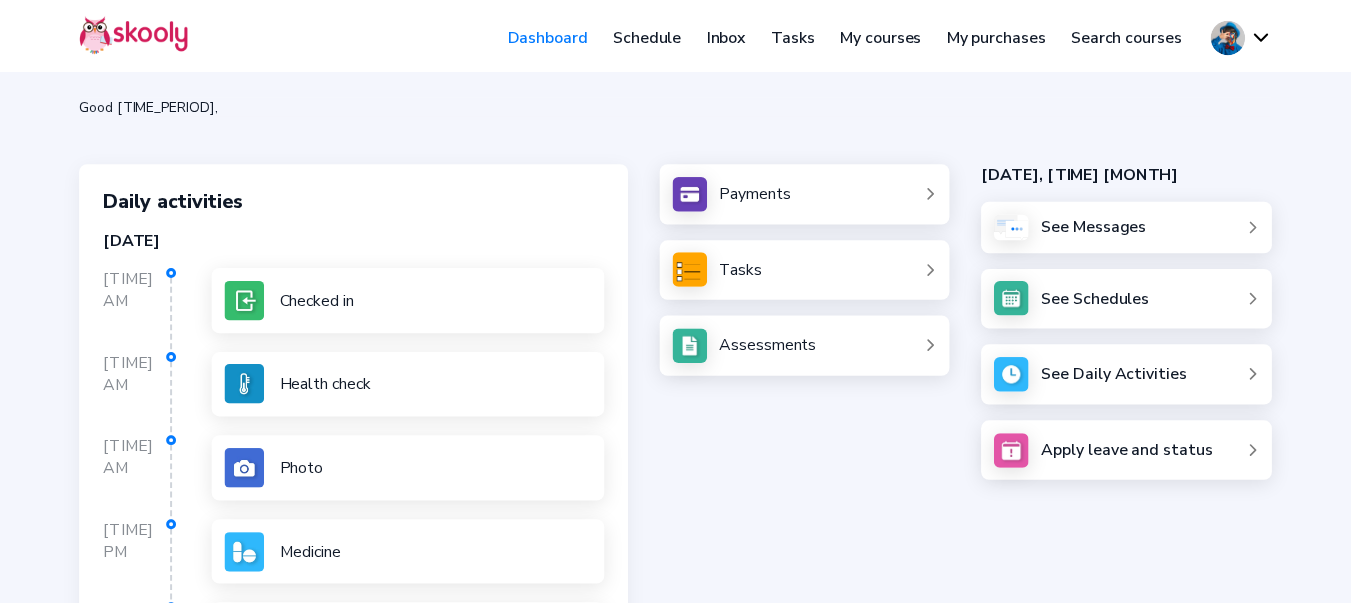 scroll, scrollTop: 0, scrollLeft: 0, axis: both 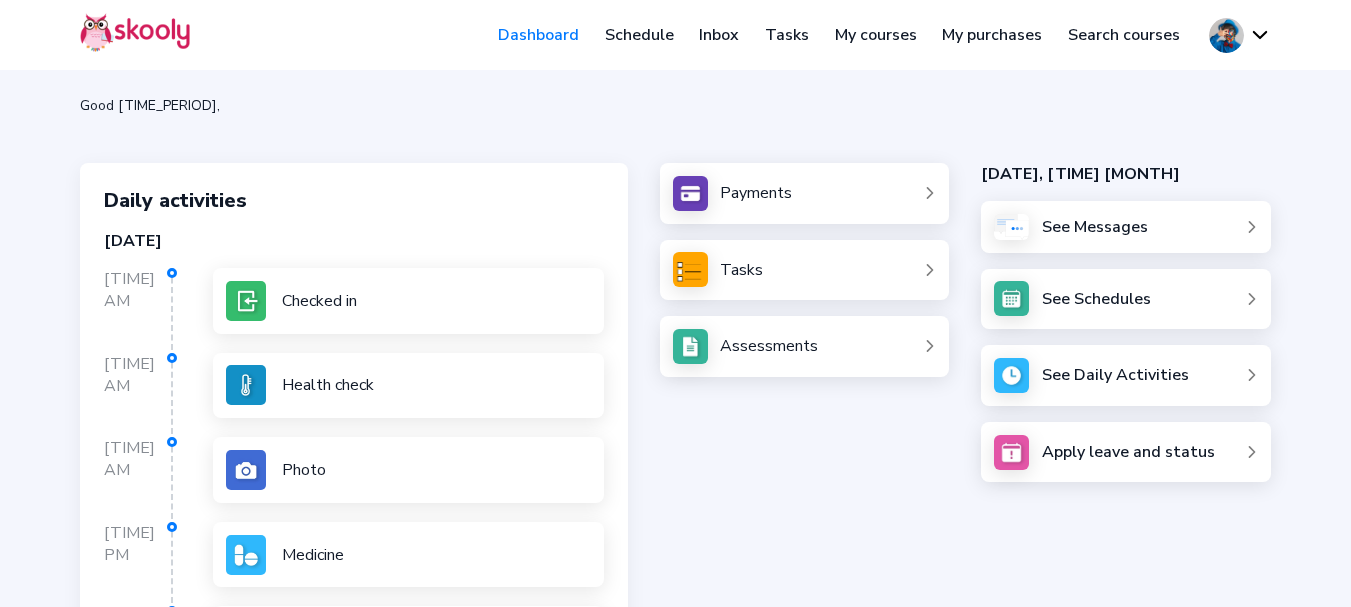 click on "Payments" 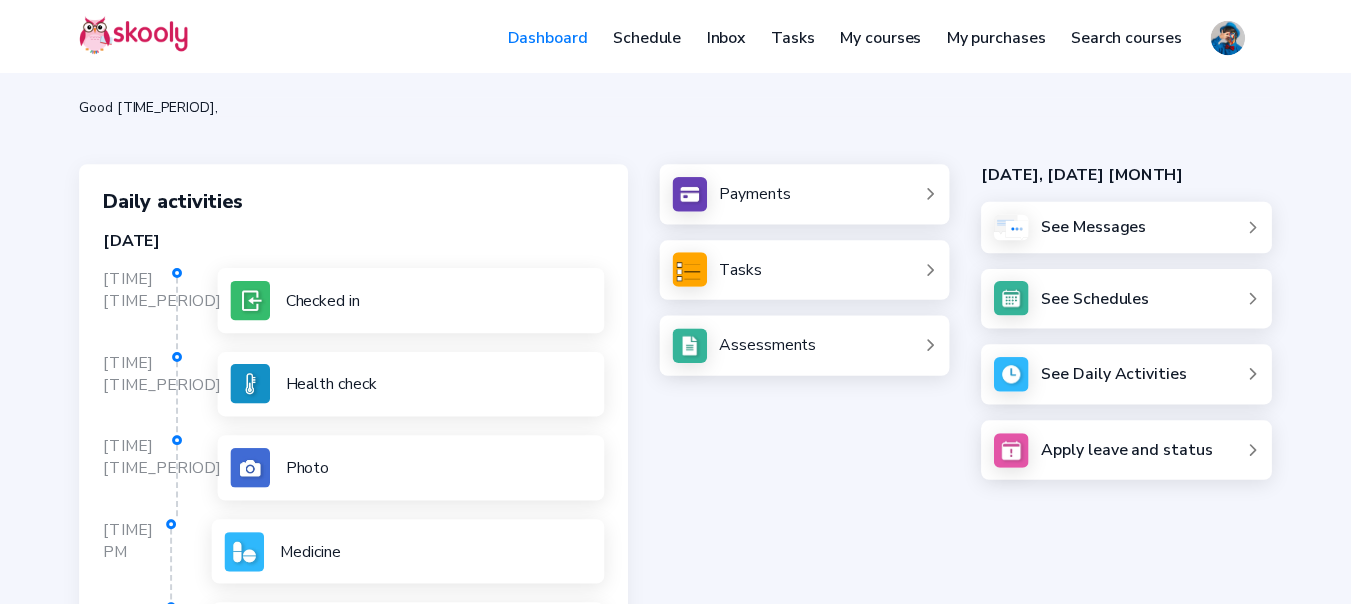 scroll, scrollTop: 0, scrollLeft: 0, axis: both 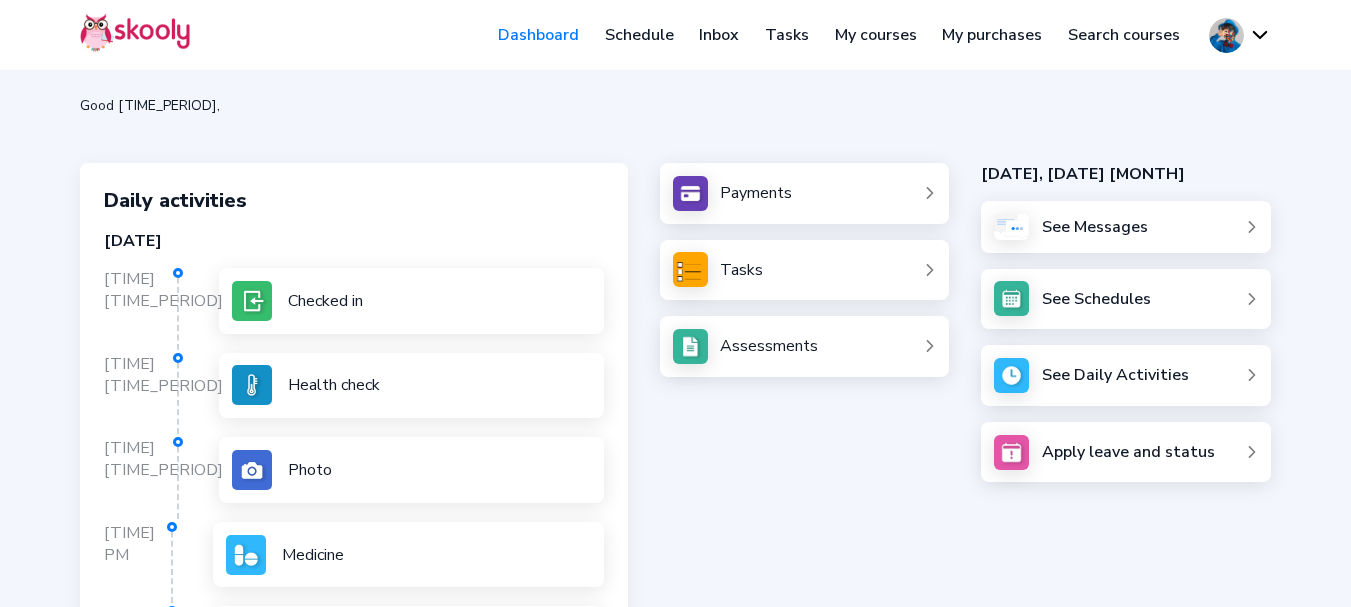 click on "Payments" 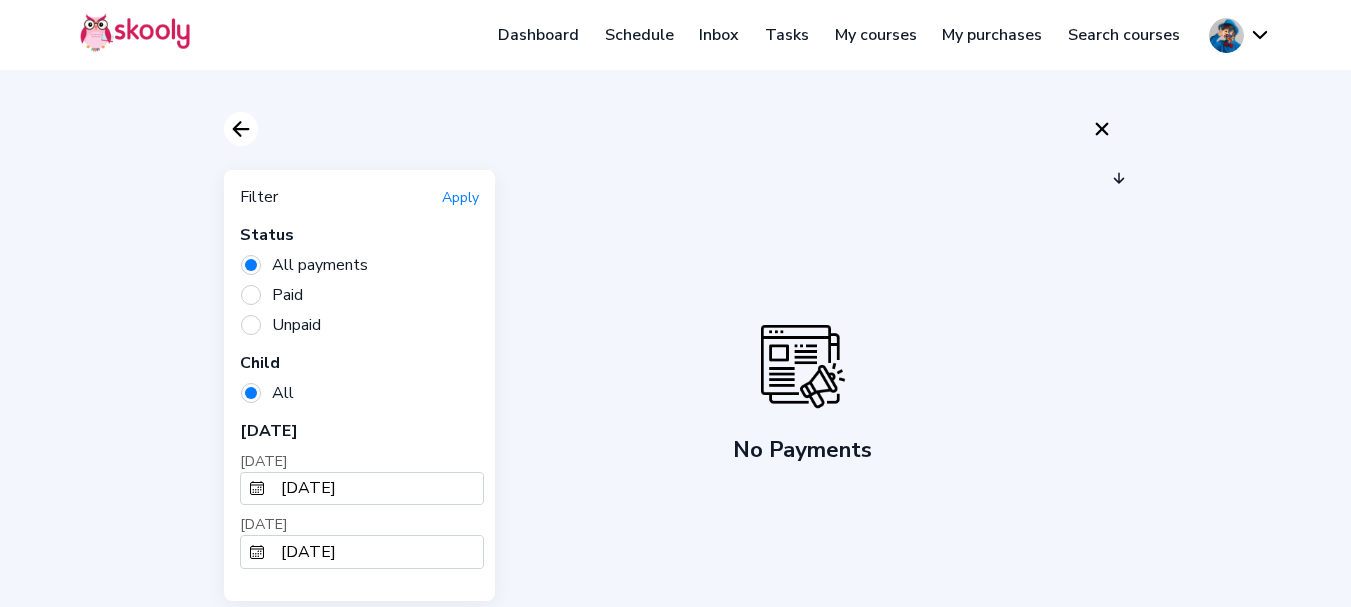 click on "Arrow Back" 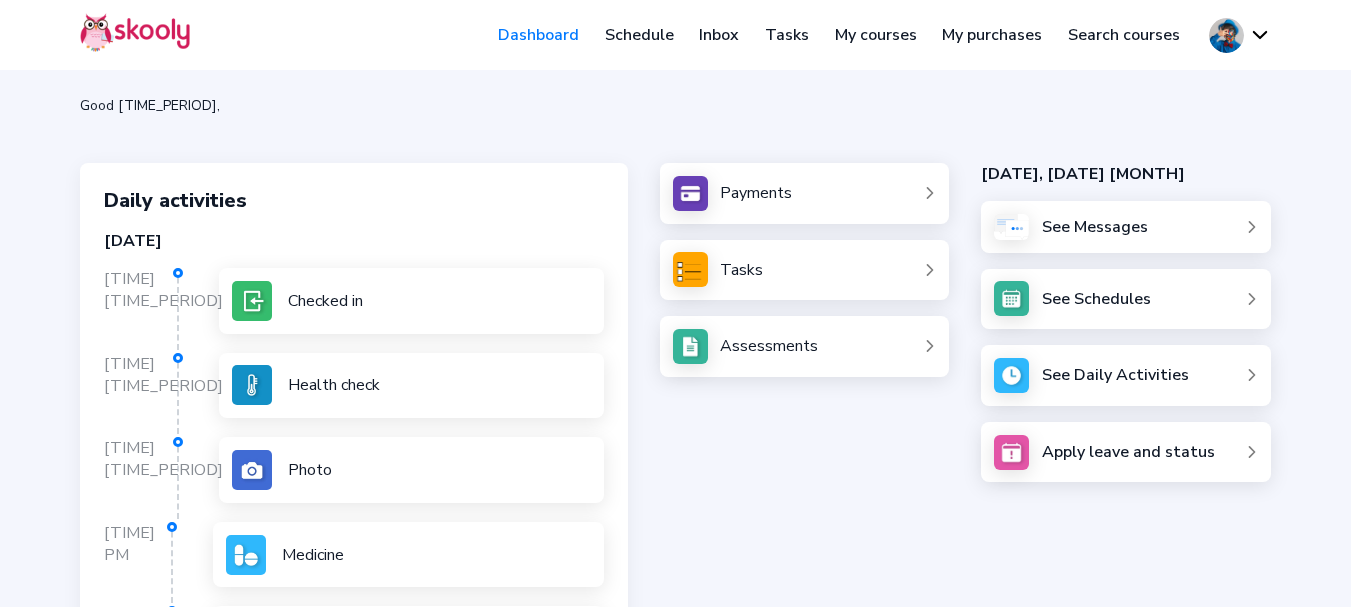 click on "Payments" 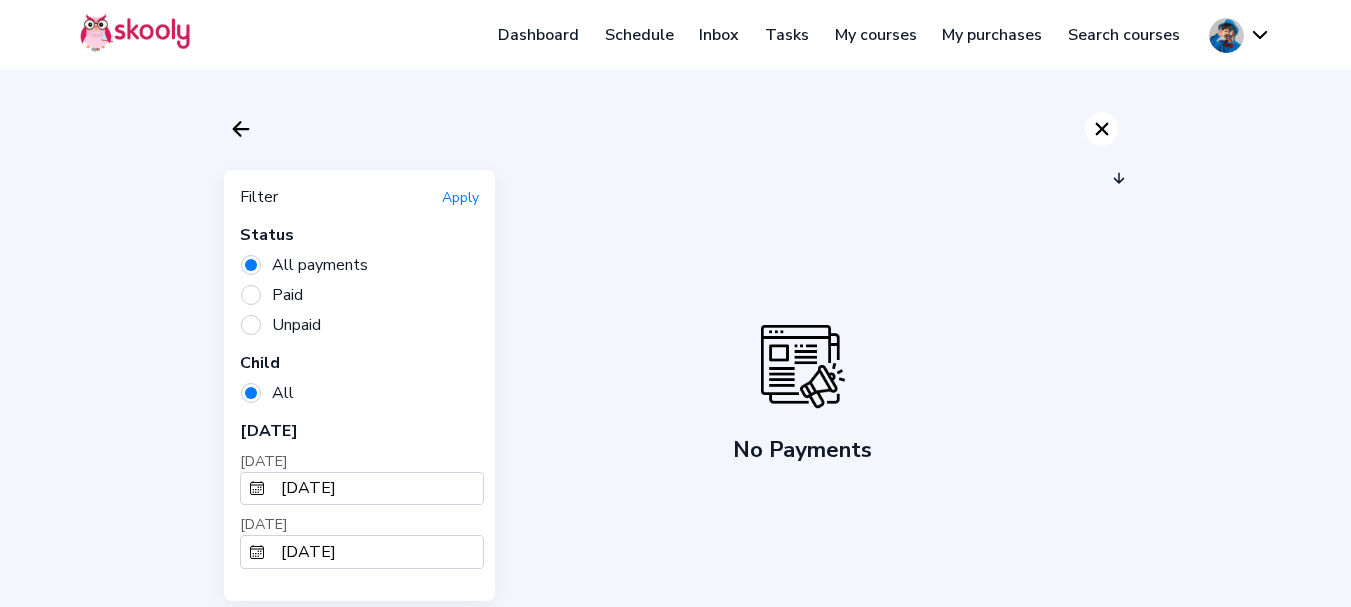 click on "Close" 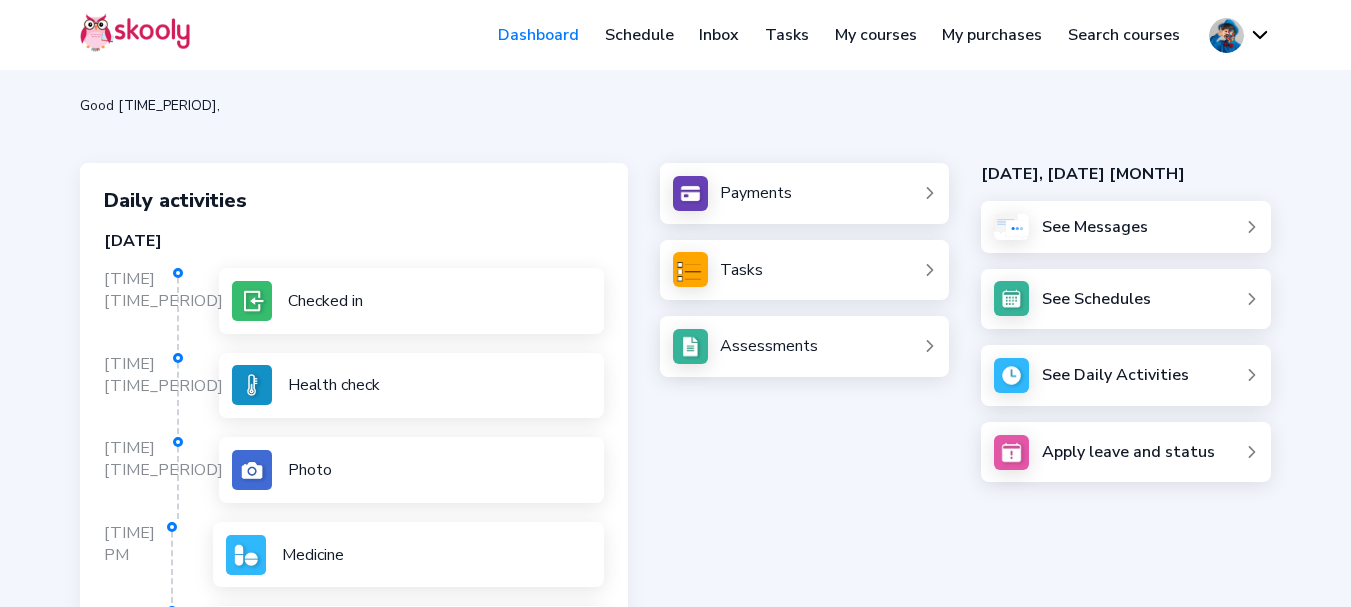 click on "Payments" 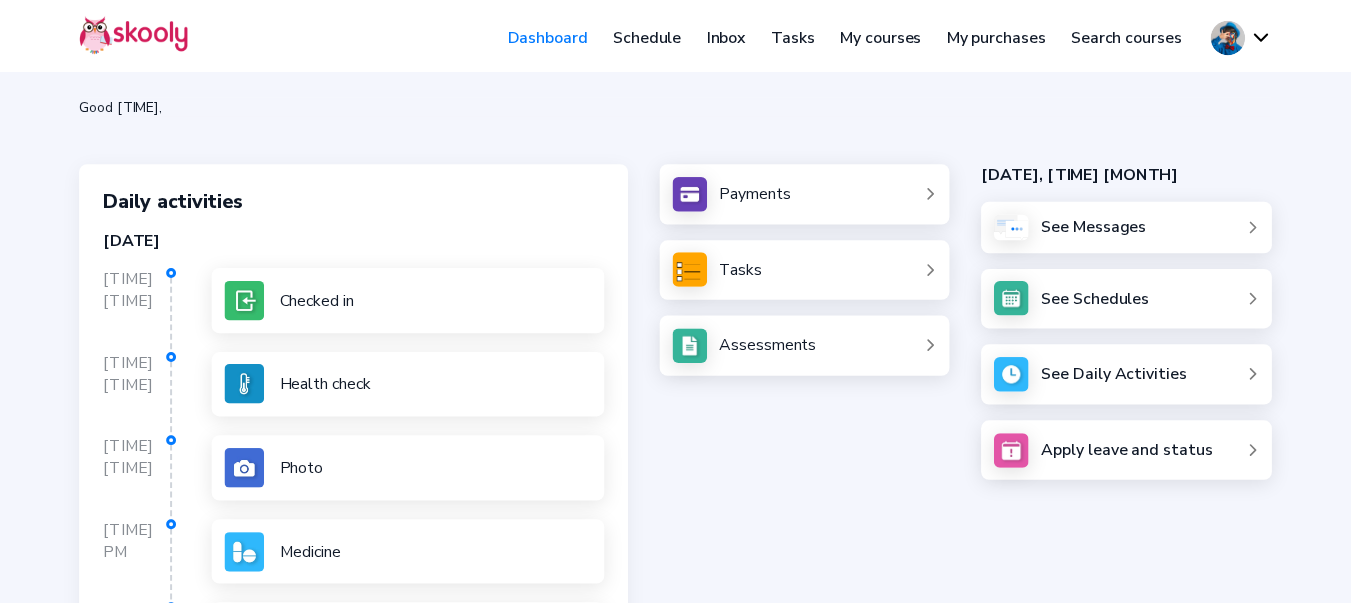 scroll, scrollTop: 0, scrollLeft: 0, axis: both 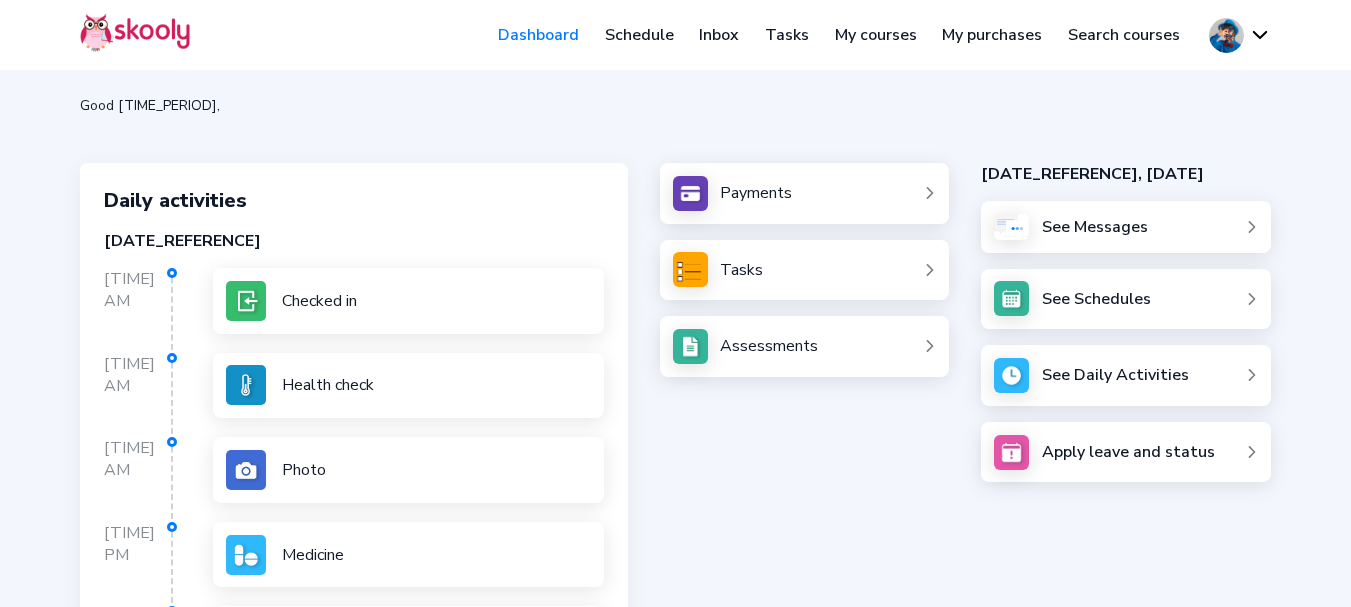 click on "Payments" 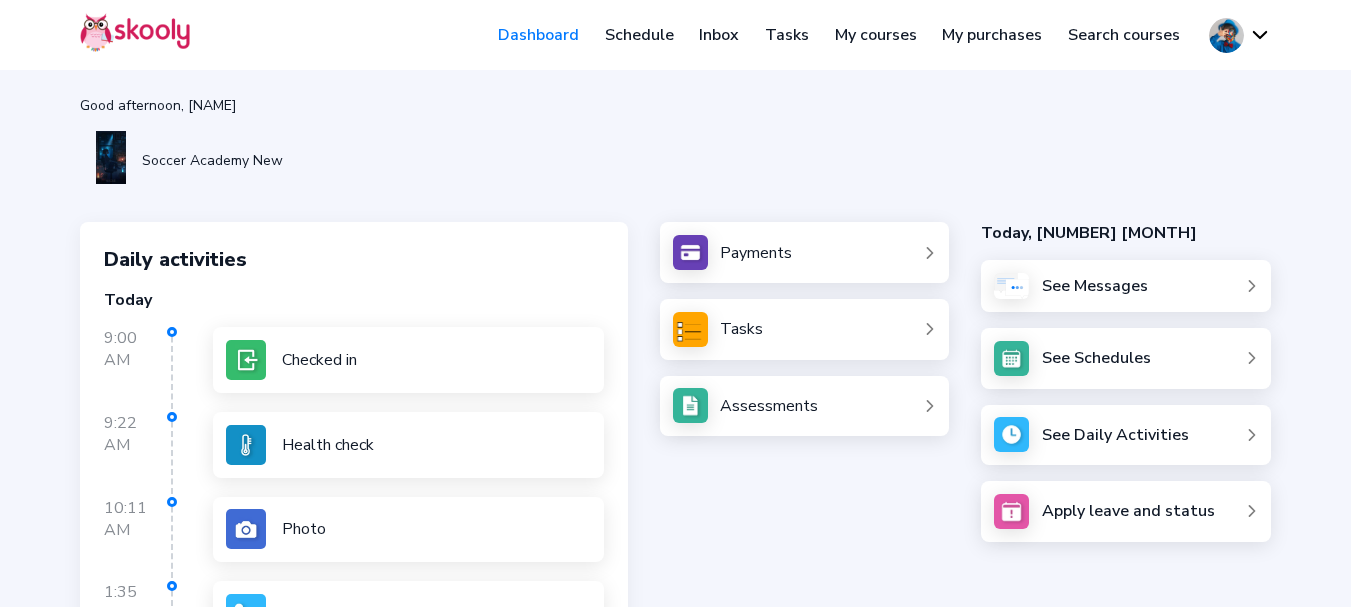 scroll, scrollTop: 0, scrollLeft: 0, axis: both 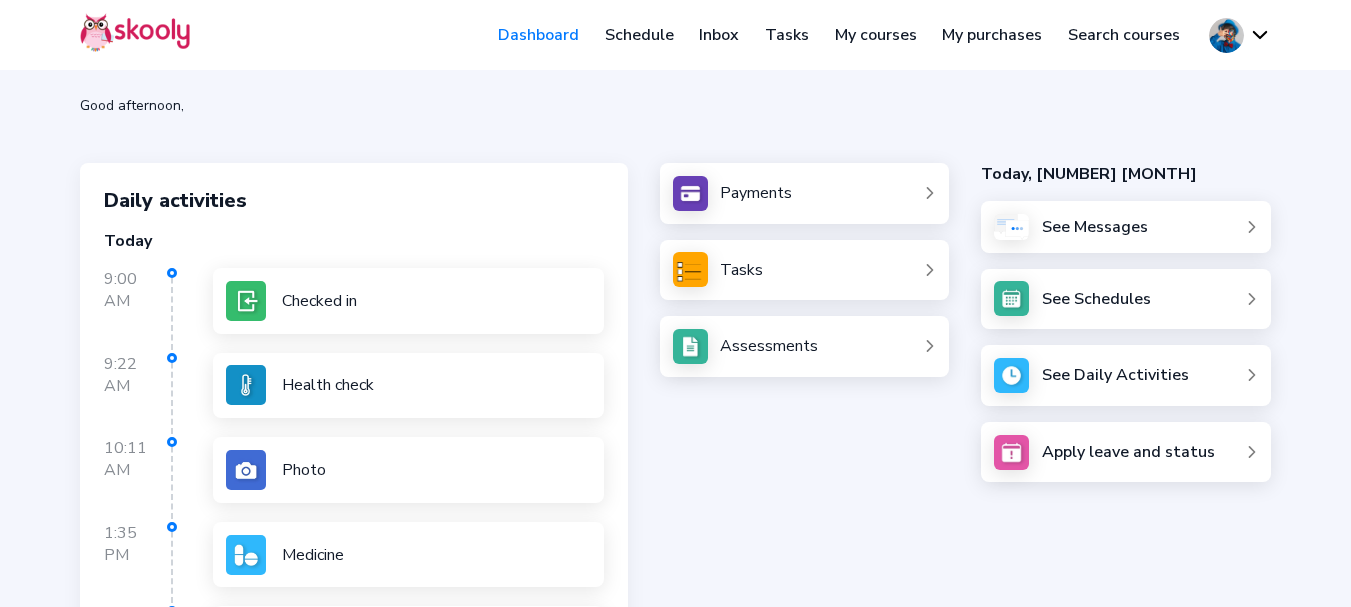 click on "Payments" 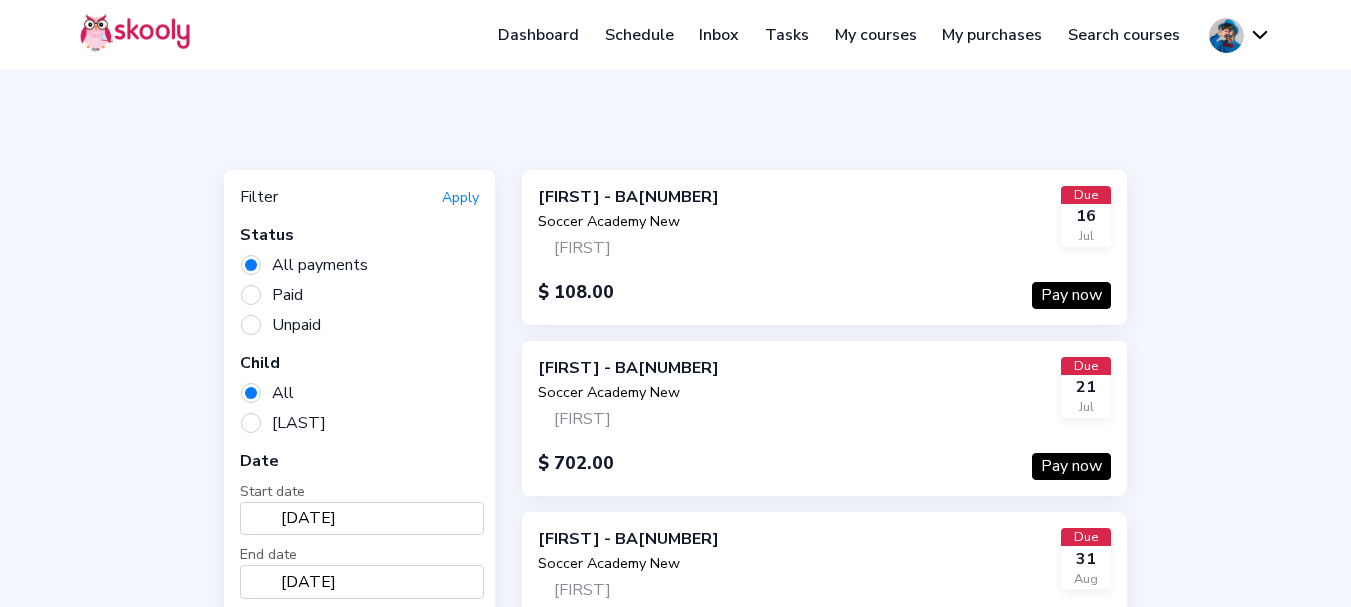 click on "Pay now" 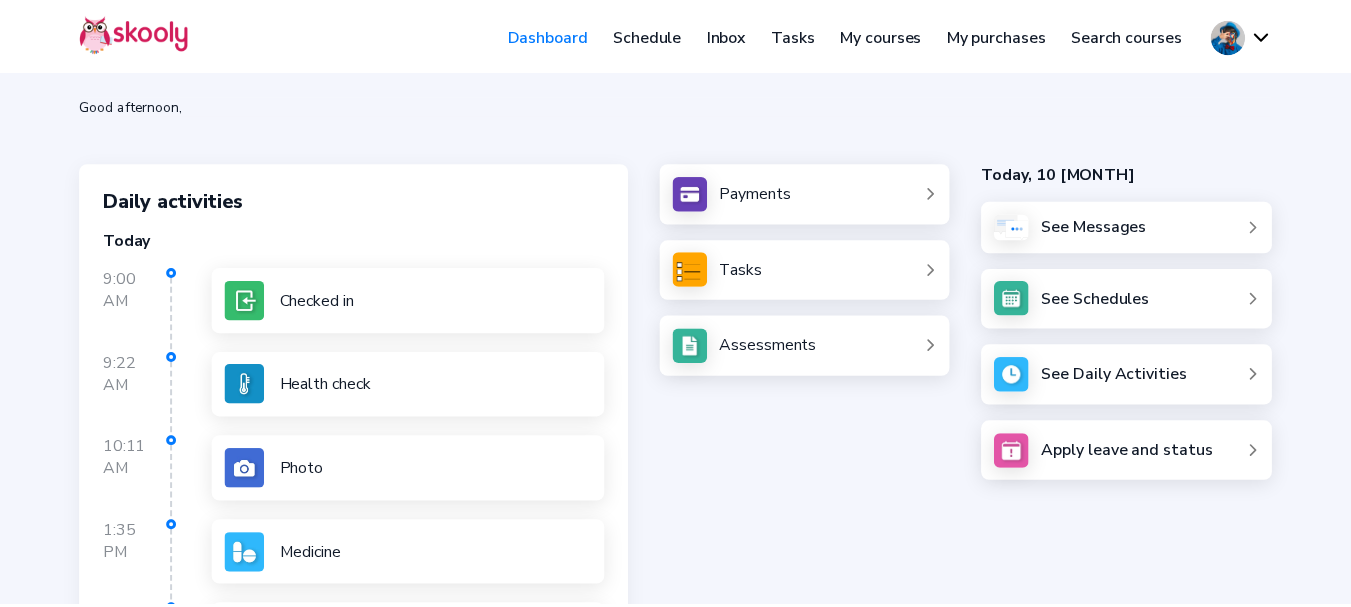 scroll, scrollTop: 0, scrollLeft: 0, axis: both 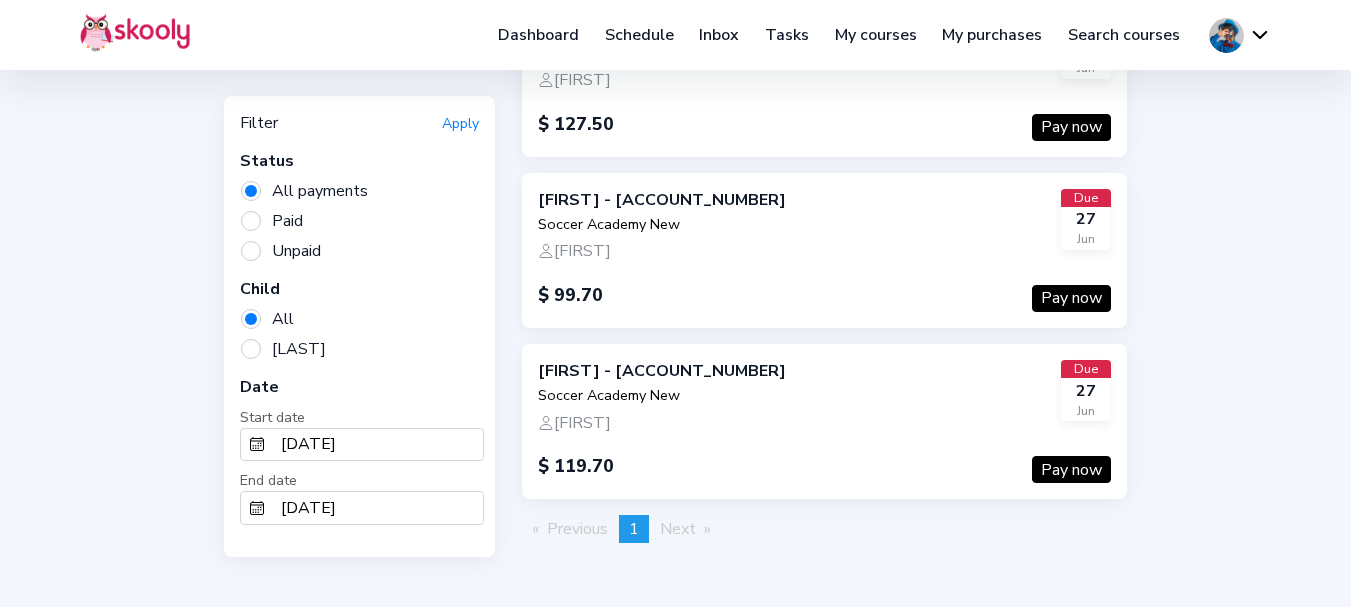 click on "Pay now" 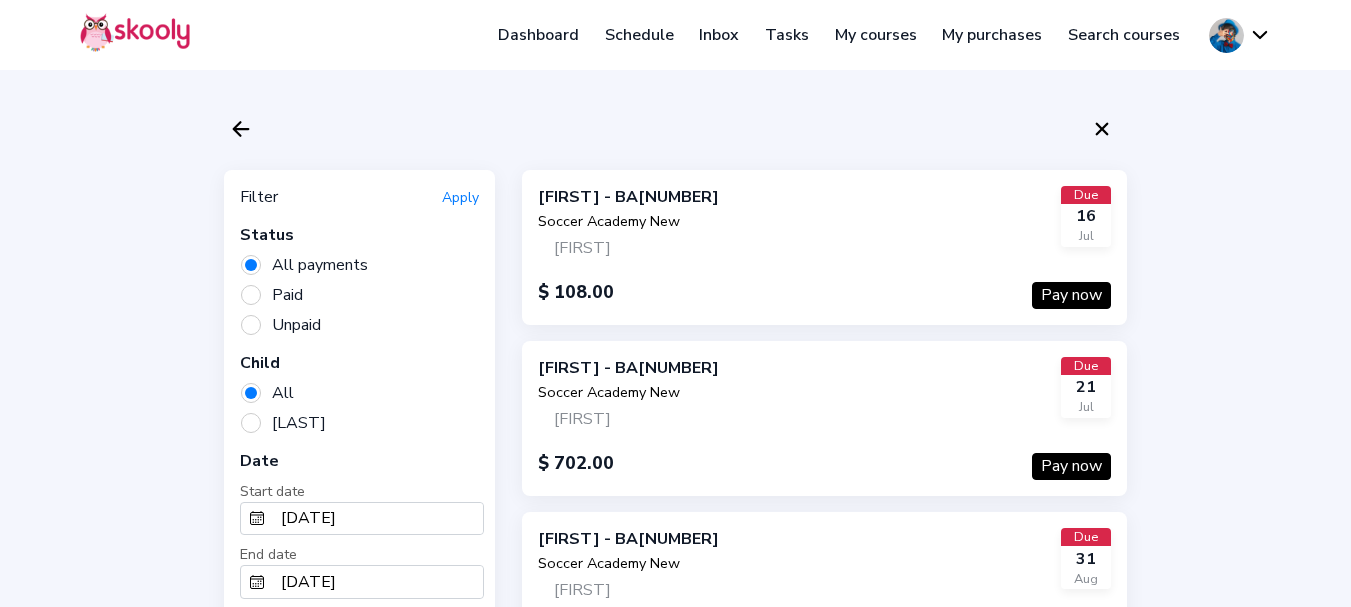 scroll, scrollTop: 0, scrollLeft: 0, axis: both 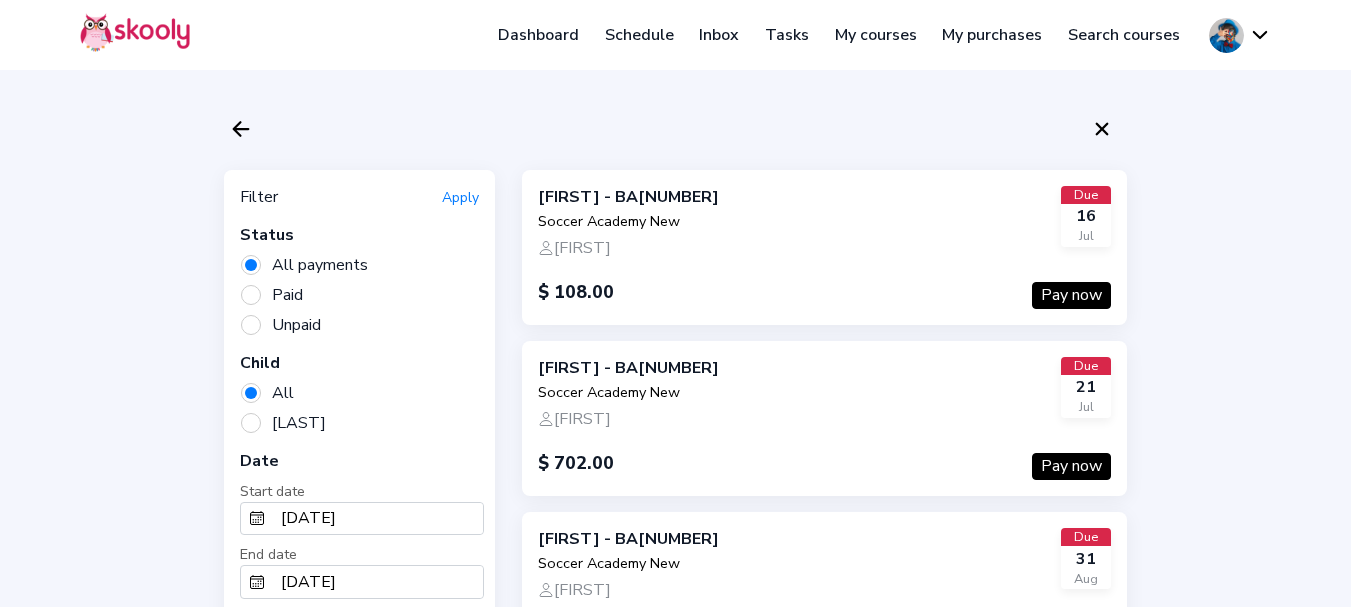 click on "Filter Apply Status All payments Paid Unpaid Child All [LAST] Date Start date [DATE] End date [DATE] [FIRST] - BA[NUMBER] Soccer Academy New [FIRST] Due [NUMBER] Jul $ [PRICE] Pay now [FIRST] - BA[NUMBER] Soccer Academy New [FIRST] Due [NUMBER] Jul $ [PRICE] Pay now [FIRST] - BA[NUMBER] Soccer Academy New [FIRST] Due [NUMBER] Aug $ [PRICE] Pay now [FIRST] - BA[NUMBER] Soccer Academy New [FIRST] Due [NUMBER] Jun $ [PRICE] Pay now [FIRST] - BA[NUMBER] Soccer Academy New [FIRST] Due [NUMBER] Jun $ [PRICE] Pay now [FIRST] - BA[NUMBER] Soccer Academy New [FIRST] Due [NUMBER] Jun $ [PRICE] Pay now [FIRST] - BA[NUMBER] Soccer Academy New [FIRST] Due [NUMBER] Jun $ [PRICE] Pay now [FIRST] - BA[NUMBER] Soccer Academy New [FIRST] Due [NUMBER] Jun $ [PRICE] Pay now [FIRST] - BA[NUMBER] Soccer Academy New [FIRST] Due [NUMBER] Jun $ [PRICE] Due [NUMBER]" 